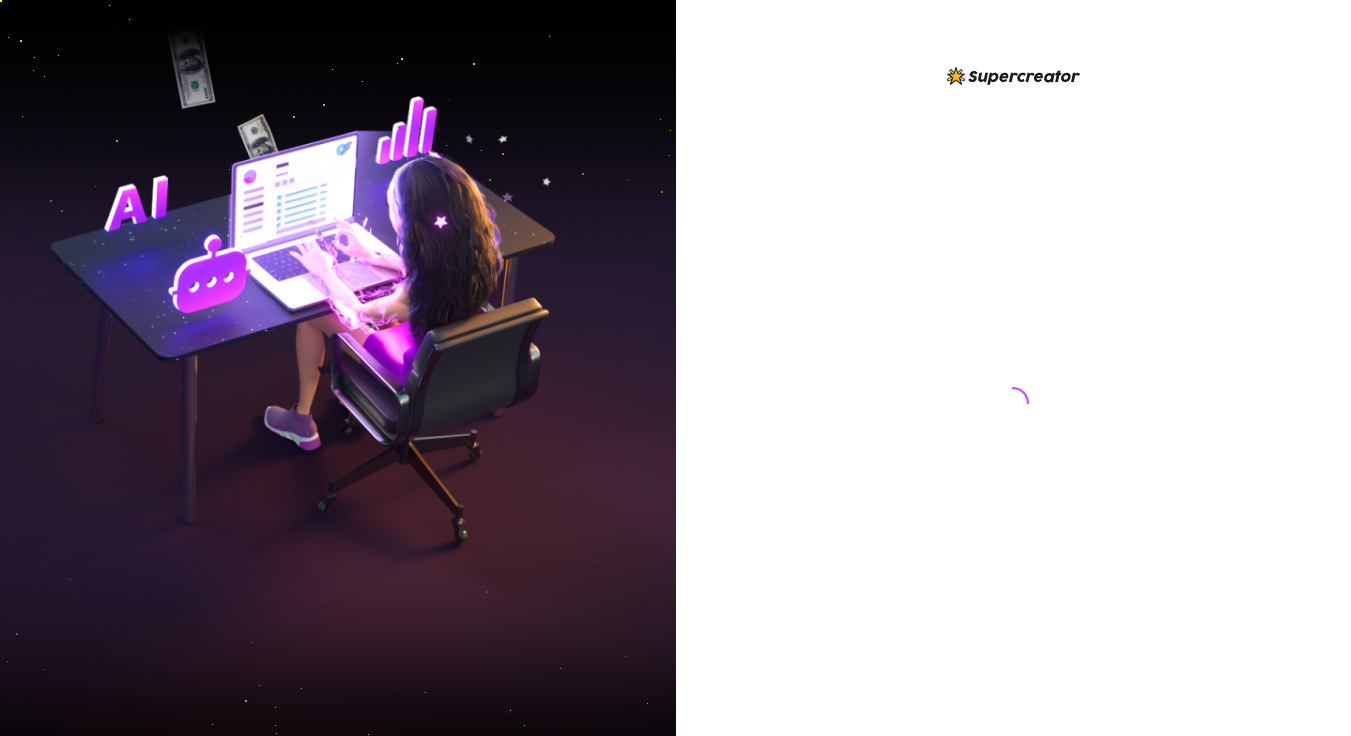 scroll, scrollTop: 0, scrollLeft: 0, axis: both 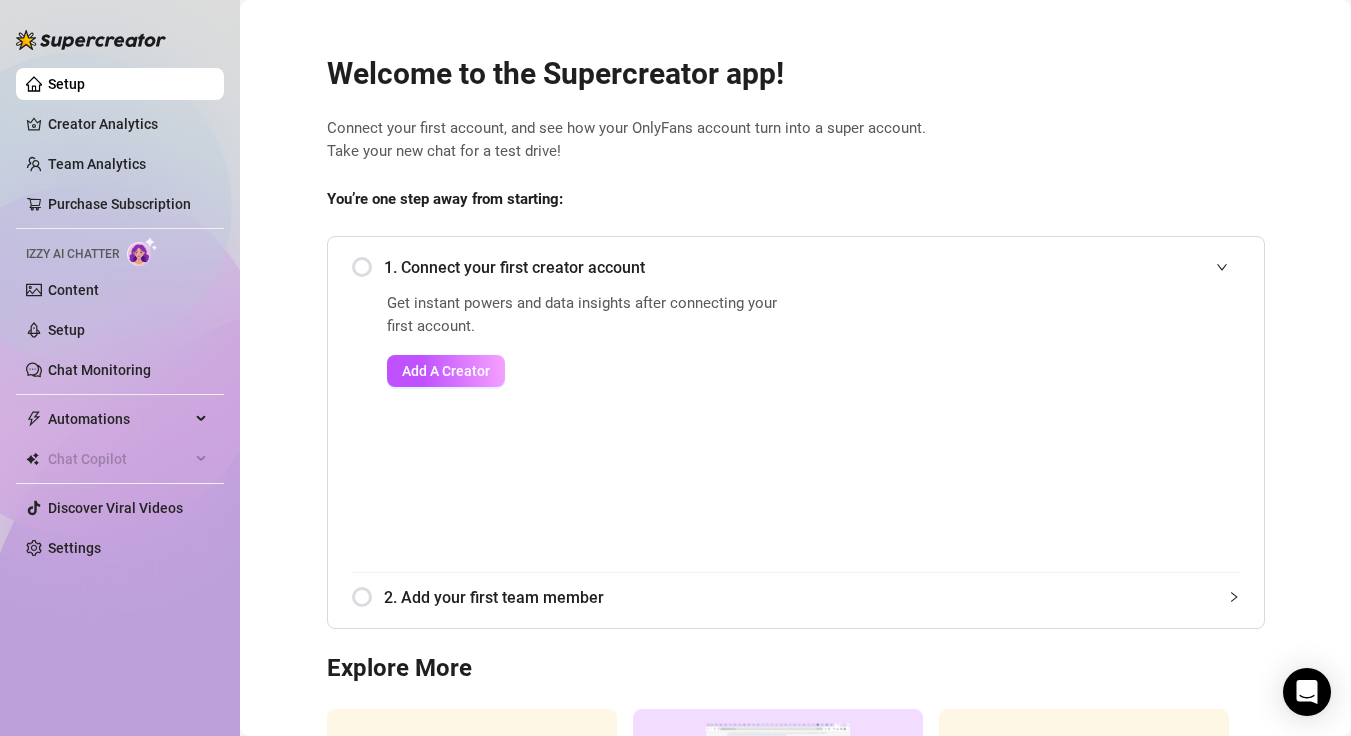 click on "You’re one step away from starting:" at bounding box center [796, 200] 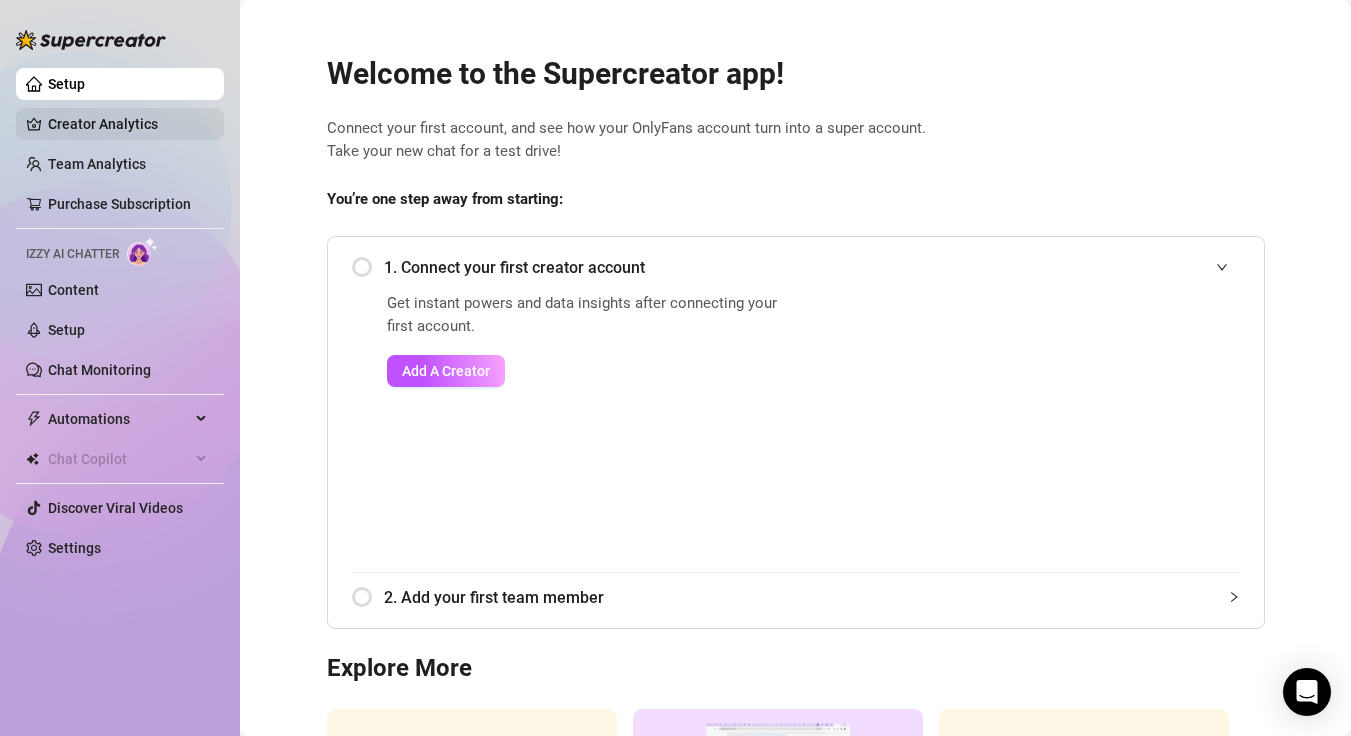 click on "Creator Analytics" at bounding box center (128, 124) 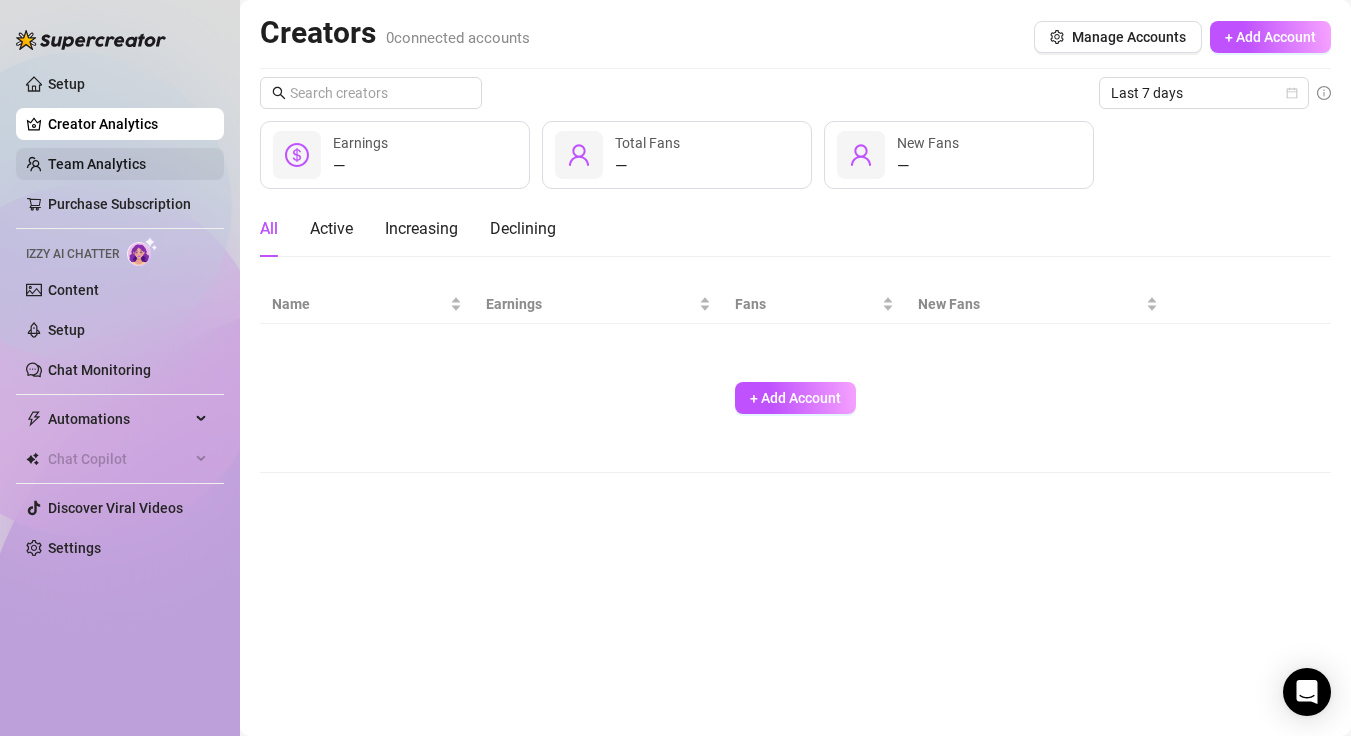 click on "Team Analytics" at bounding box center [97, 164] 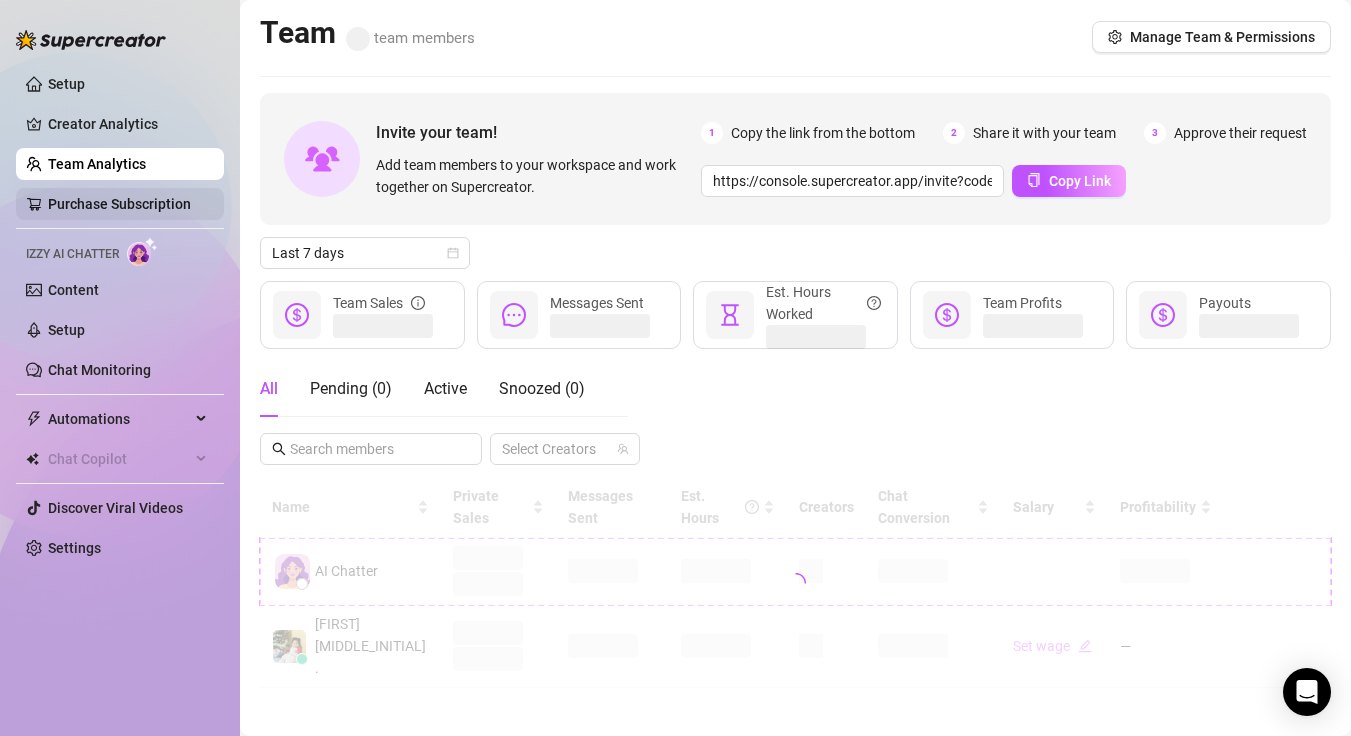 click on "Purchase Subscription" at bounding box center (119, 204) 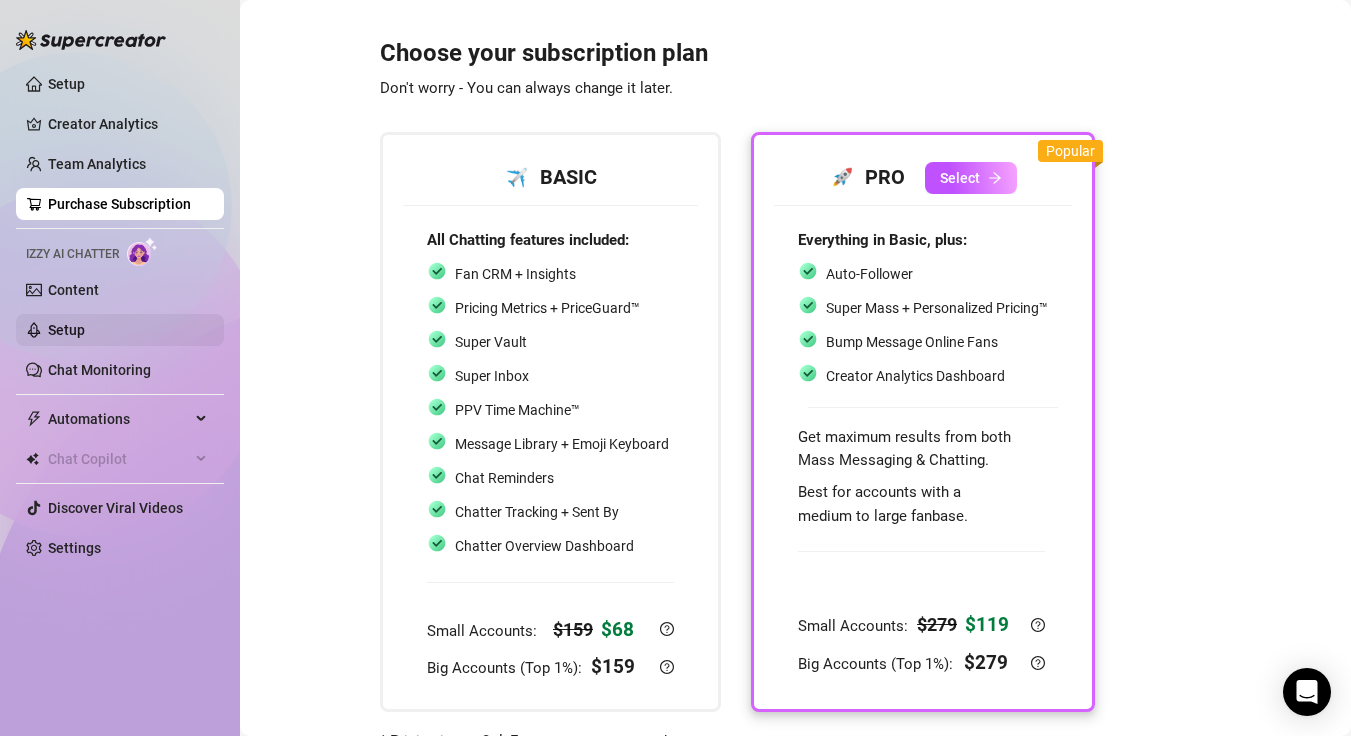 click on "Setup" at bounding box center (66, 330) 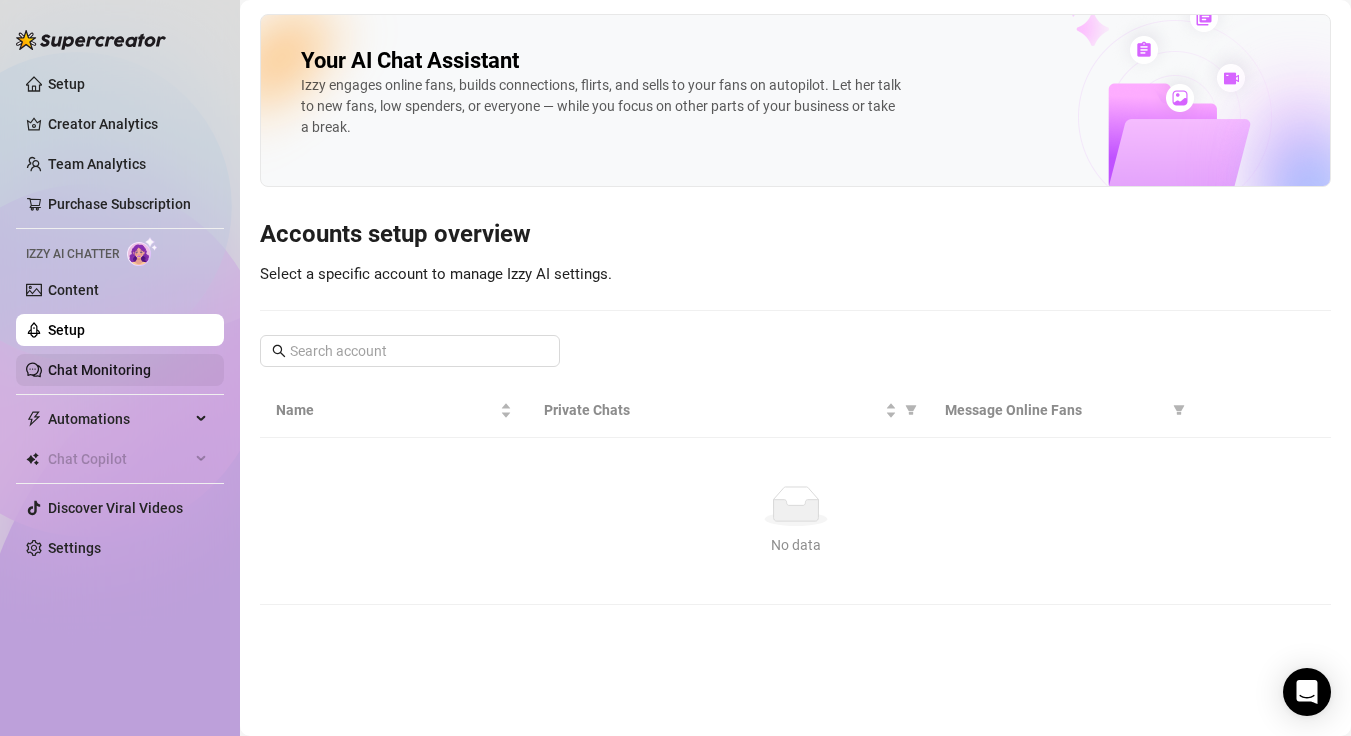 click on "Chat Monitoring" at bounding box center (99, 370) 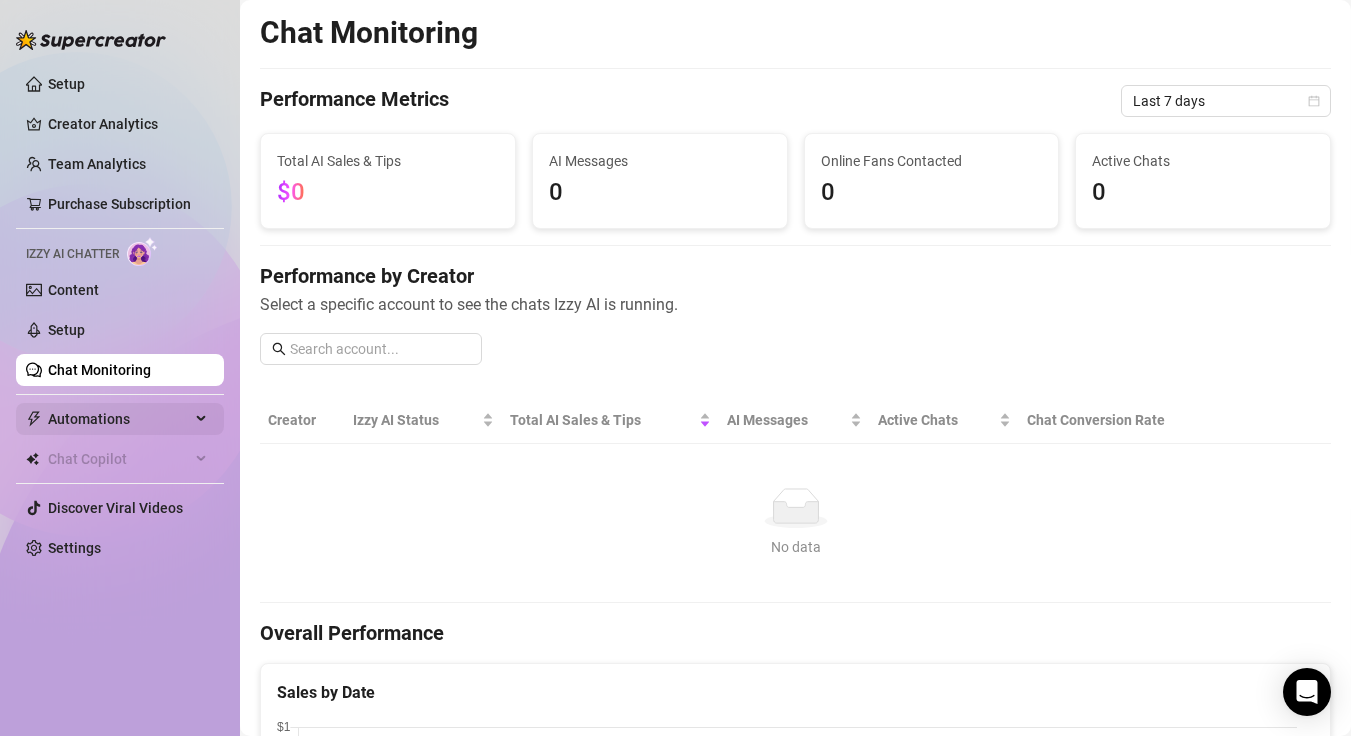 click on "Automations" at bounding box center (119, 419) 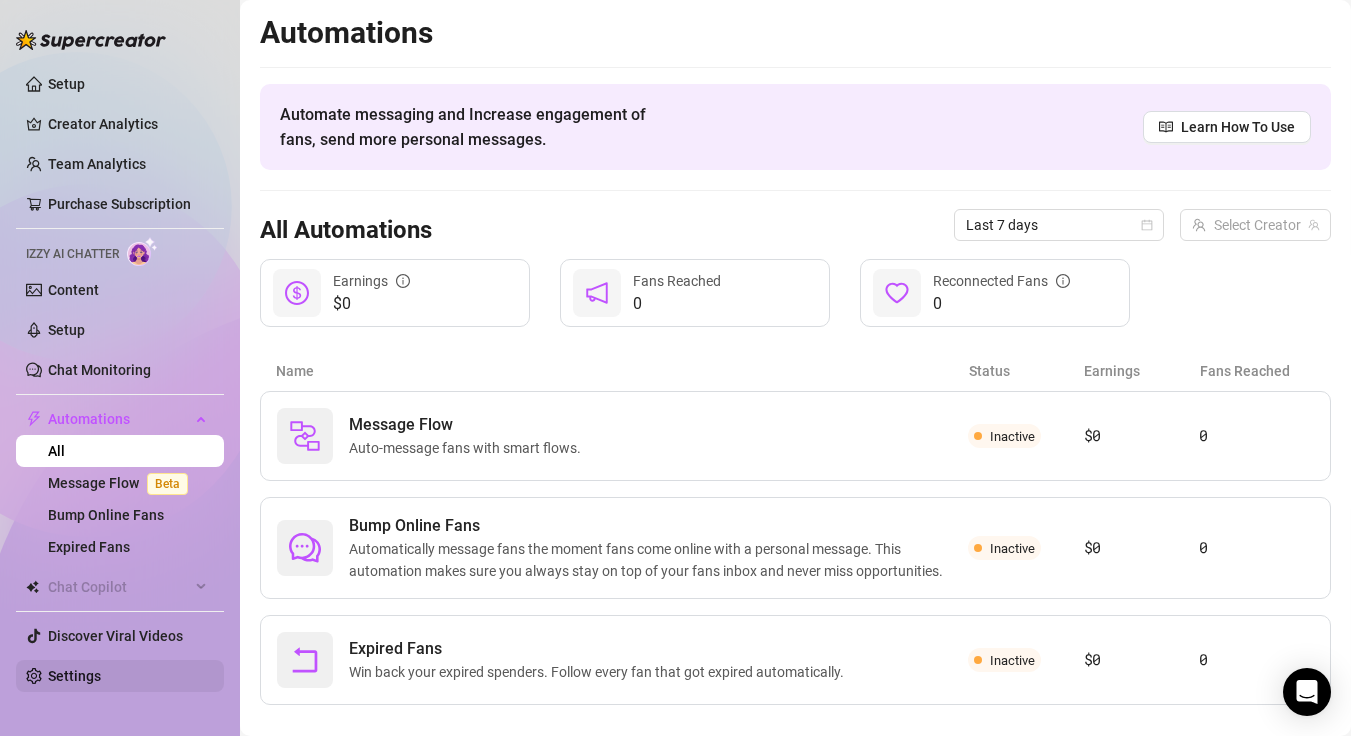 click on "Settings" at bounding box center (74, 676) 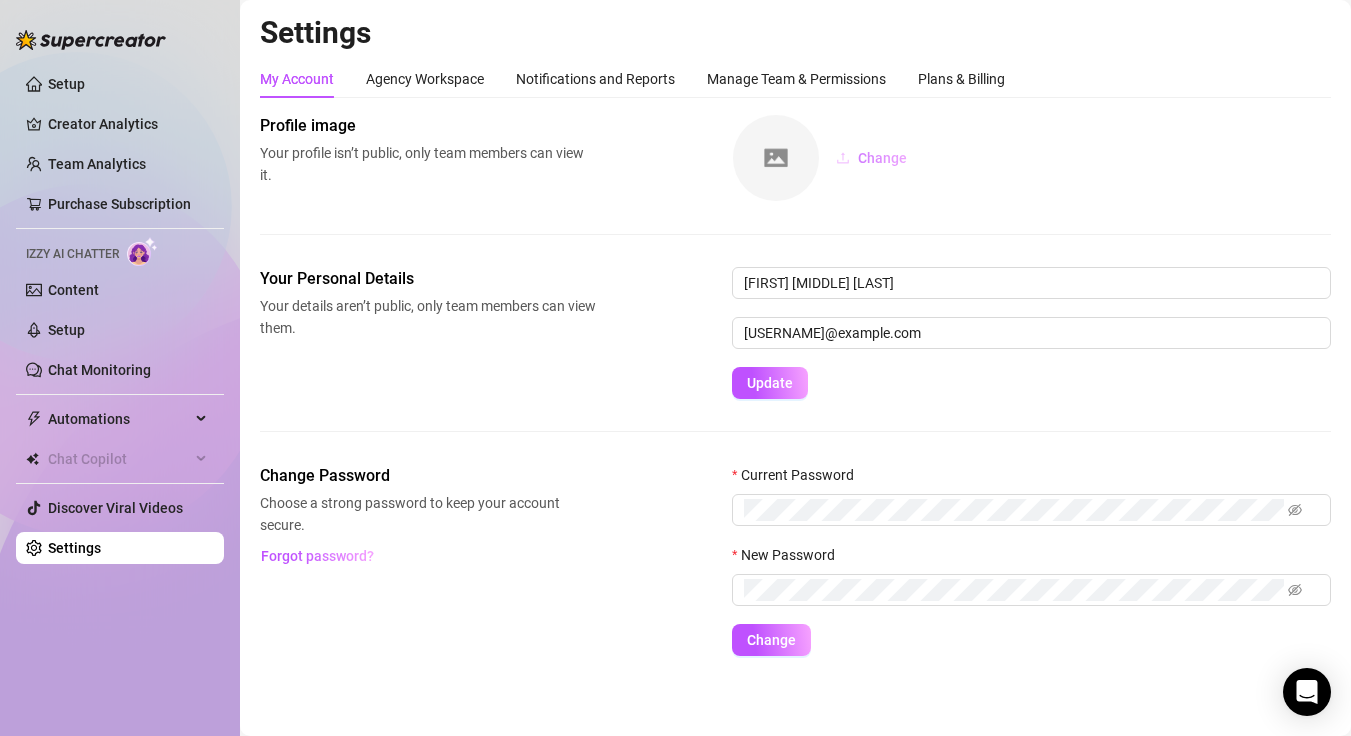 click on "Change" at bounding box center [871, 158] 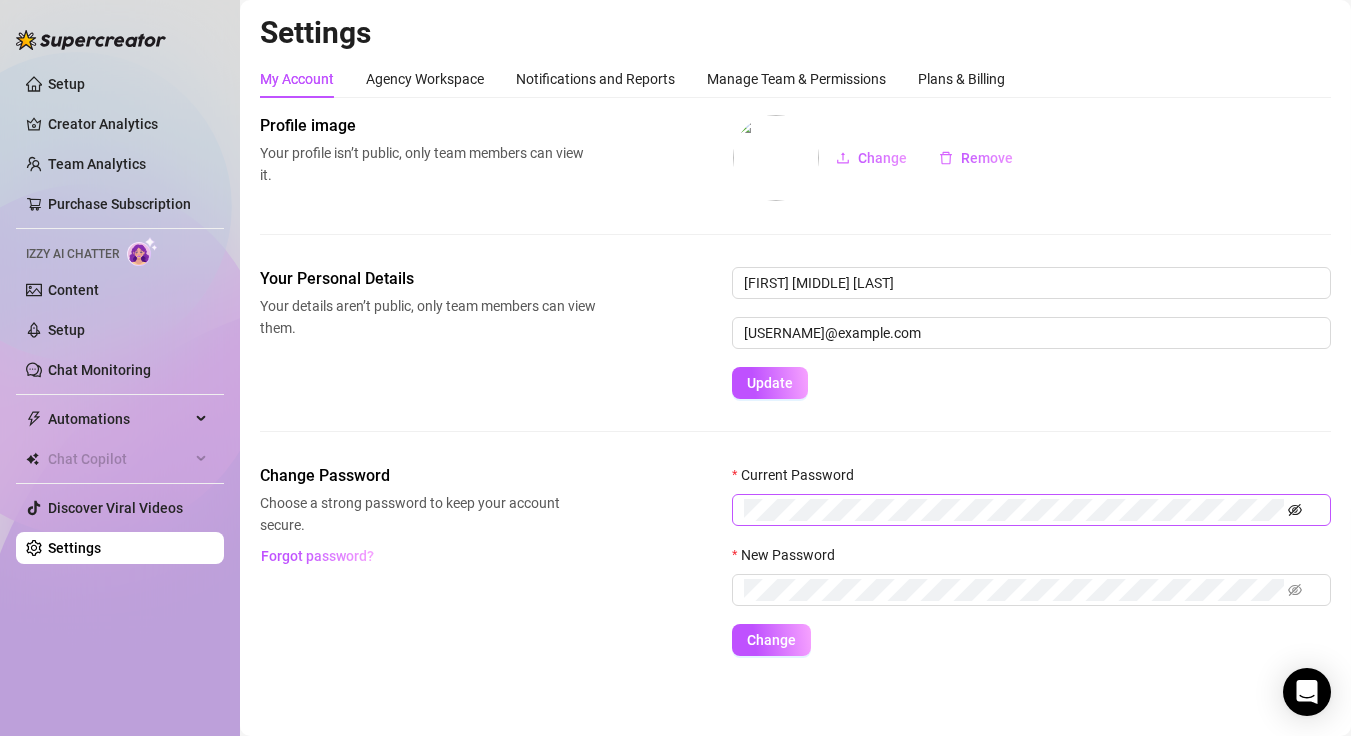 click 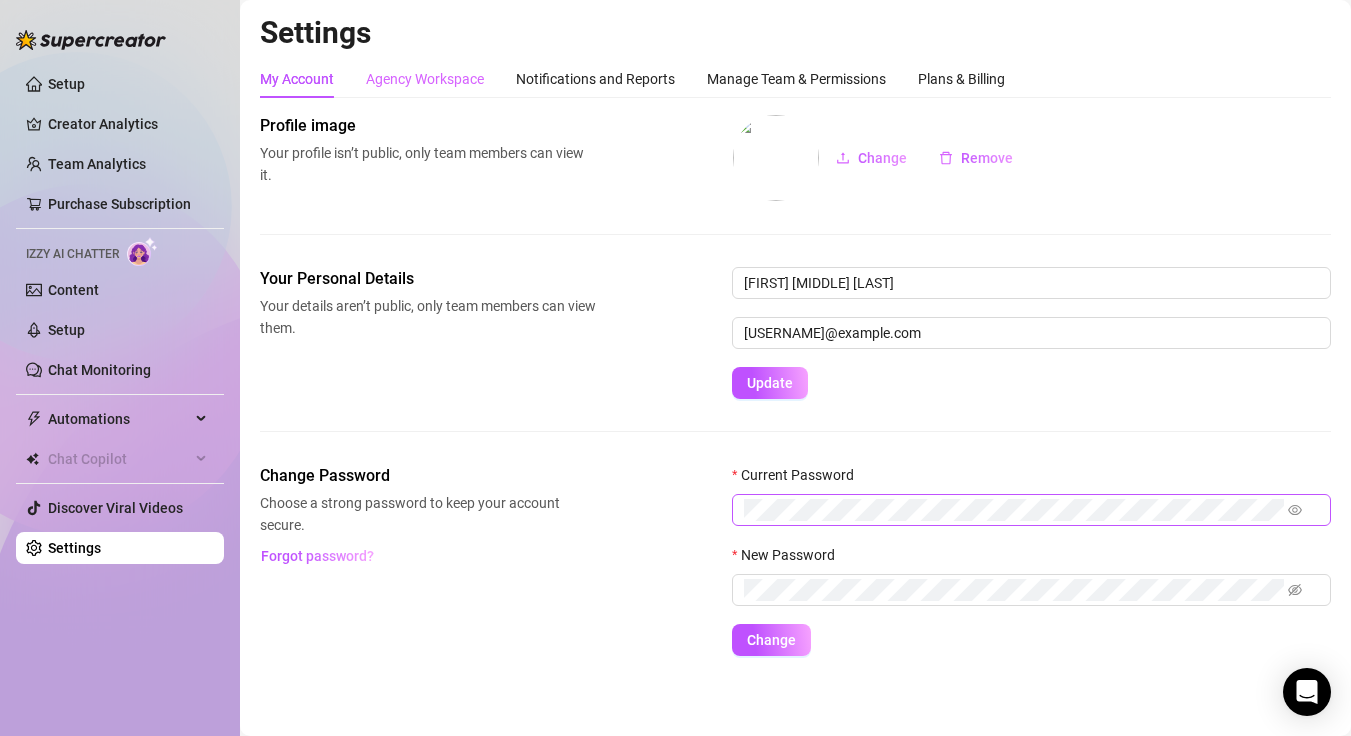 click on "Agency Workspace" at bounding box center [425, 79] 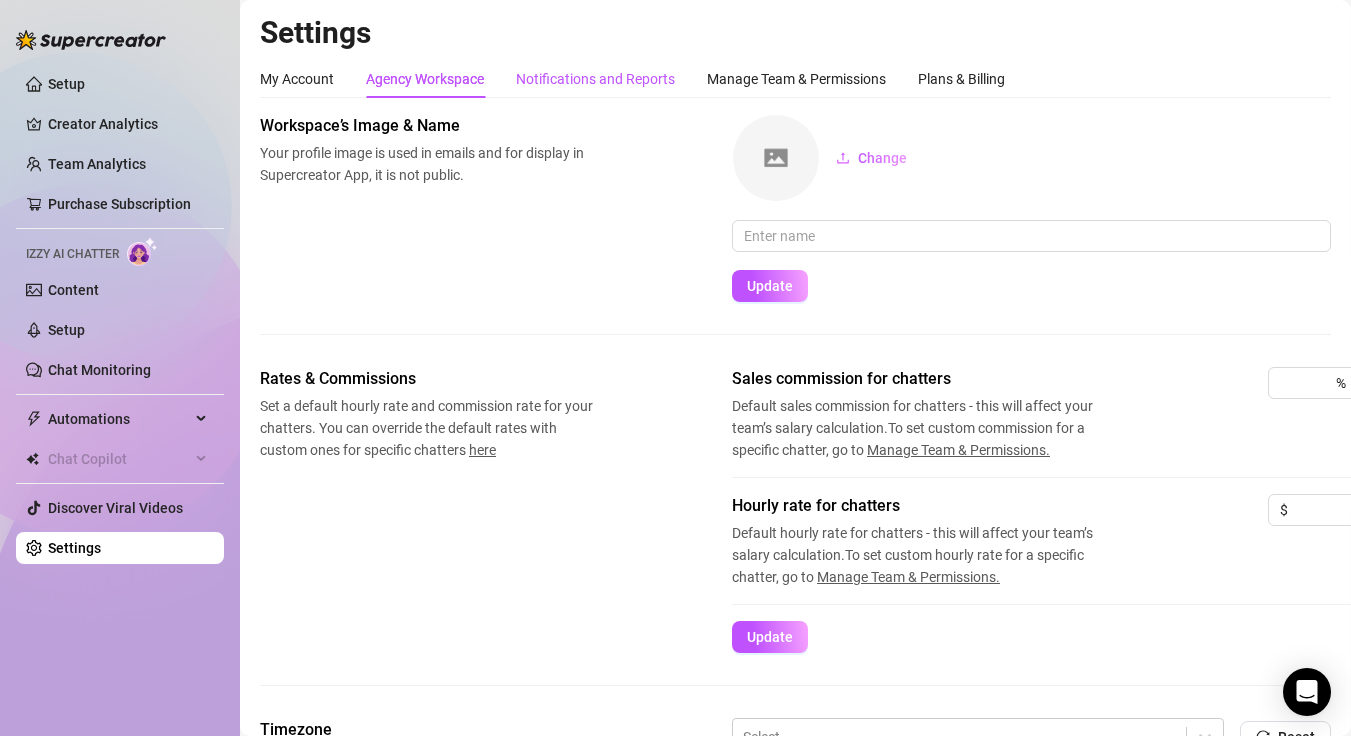 click on "Notifications and Reports" at bounding box center (595, 79) 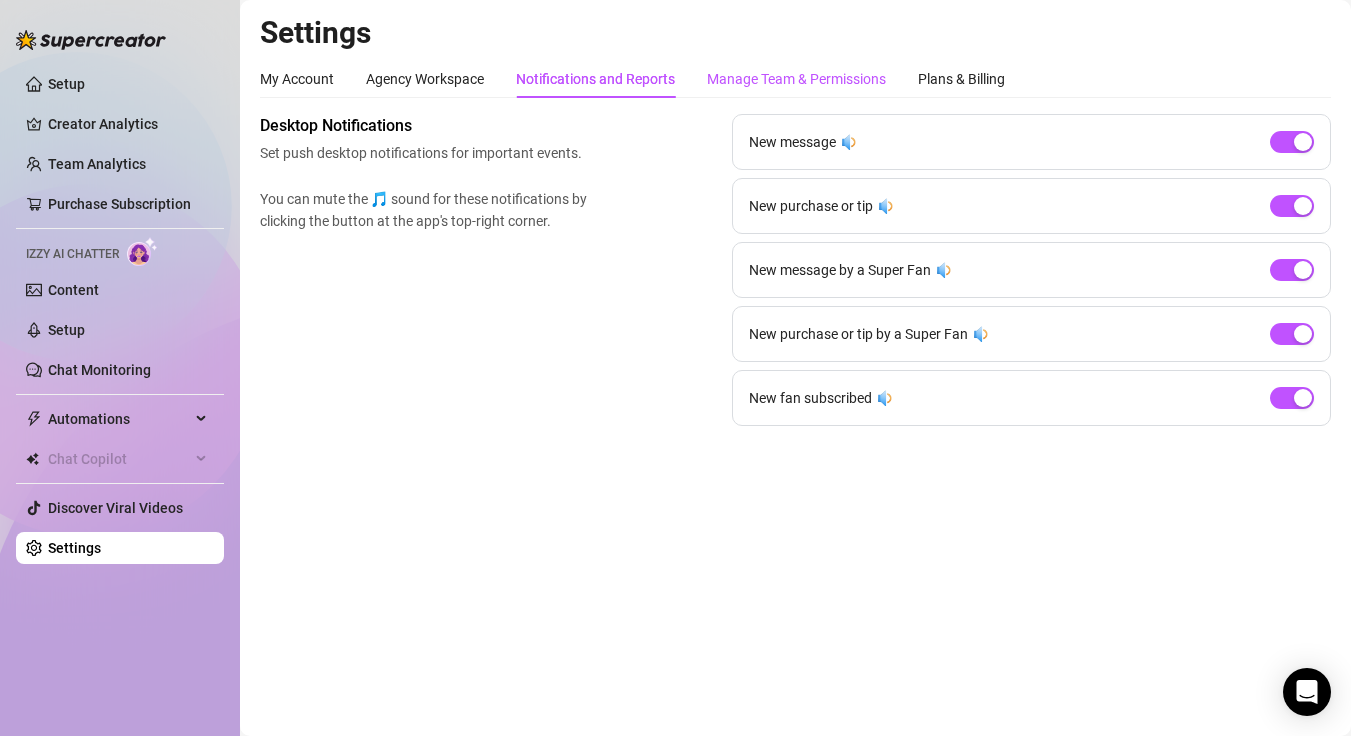 click on "Manage Team & Permissions" at bounding box center [796, 79] 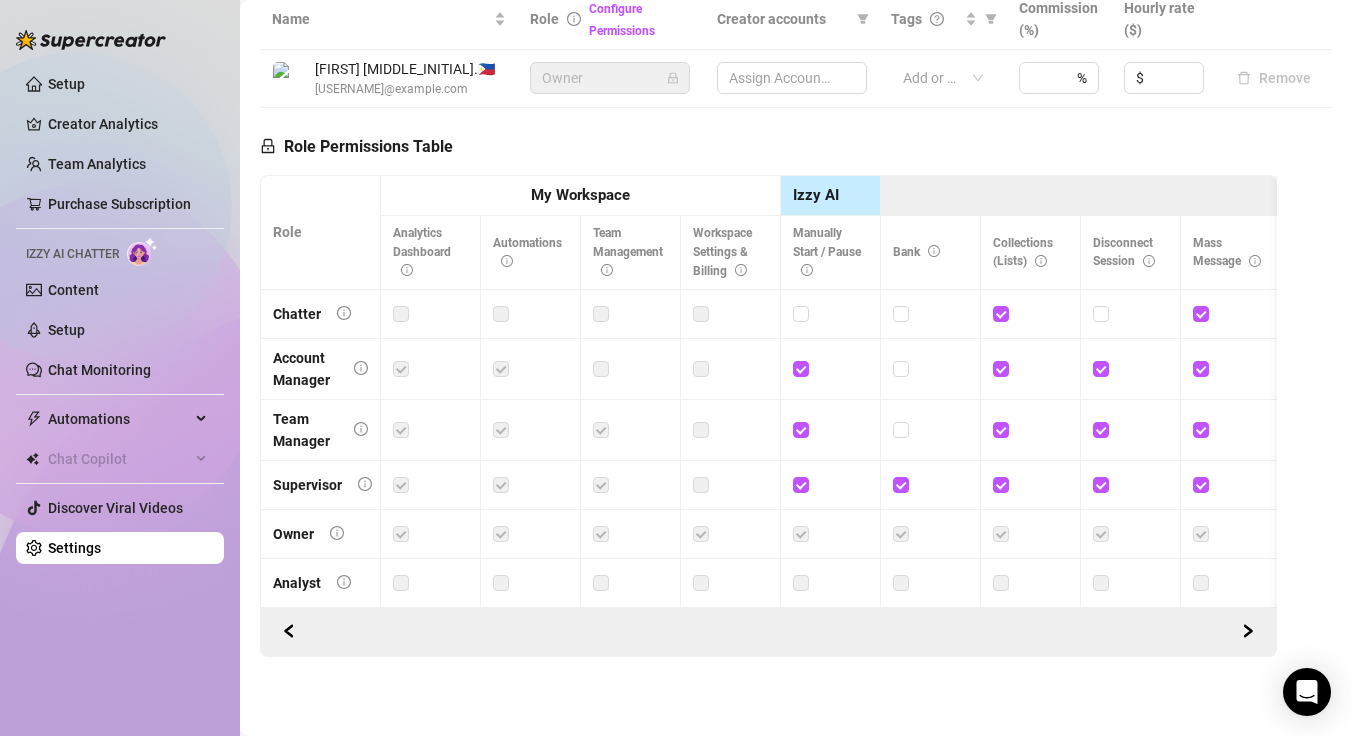 scroll, scrollTop: 500, scrollLeft: 0, axis: vertical 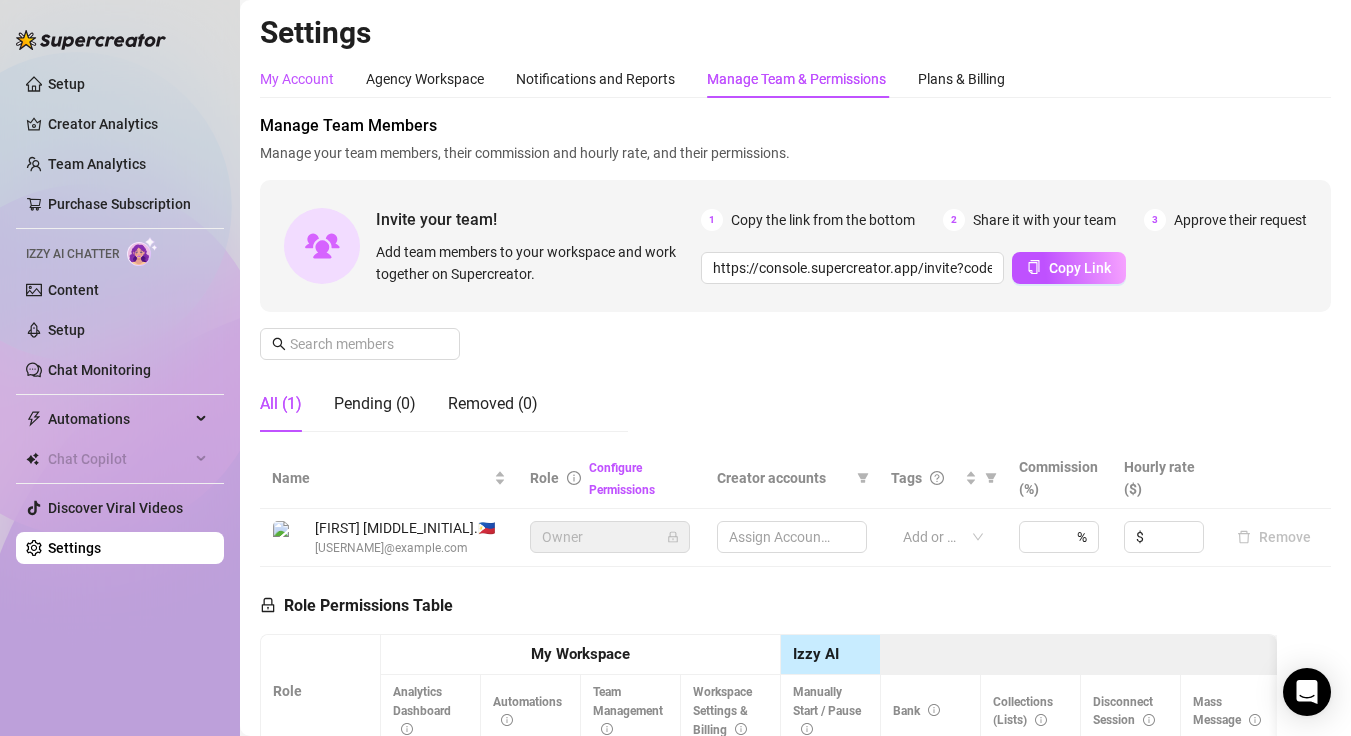 click on "My Account" at bounding box center (297, 79) 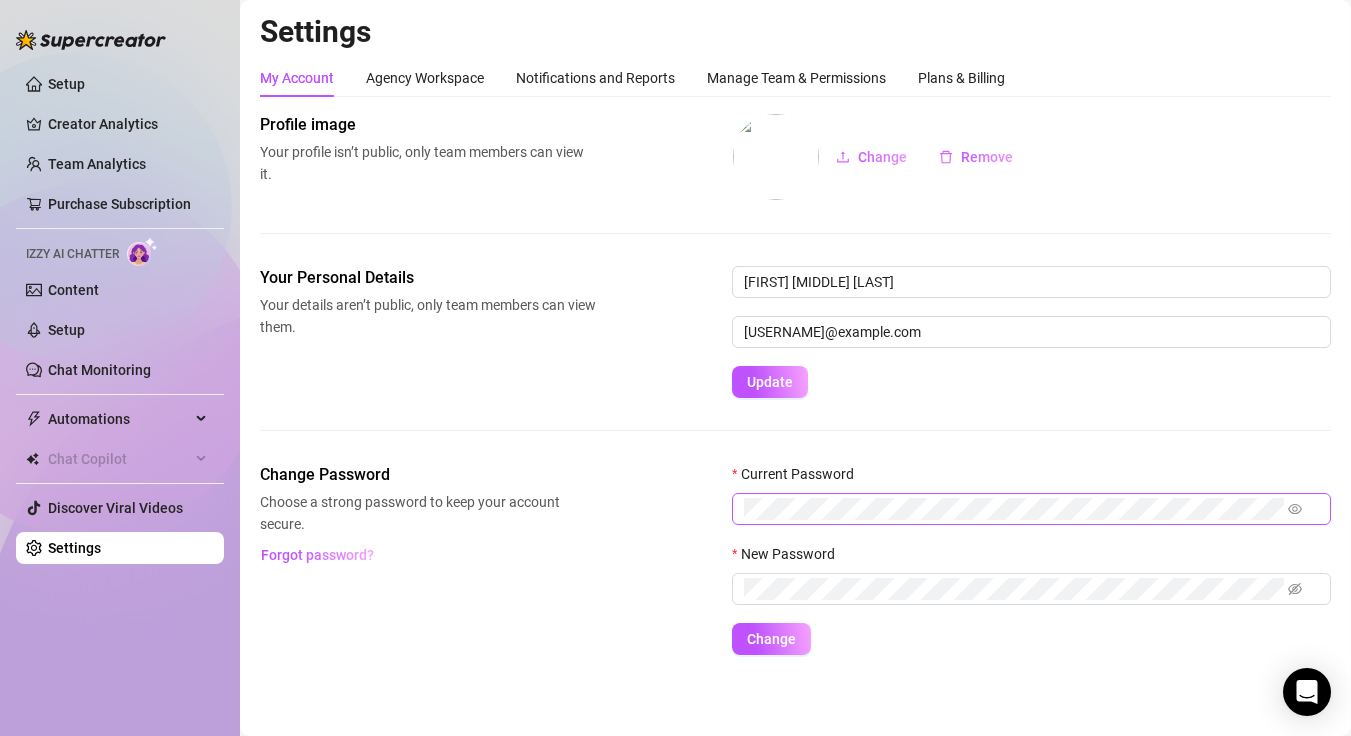 scroll, scrollTop: 0, scrollLeft: 0, axis: both 